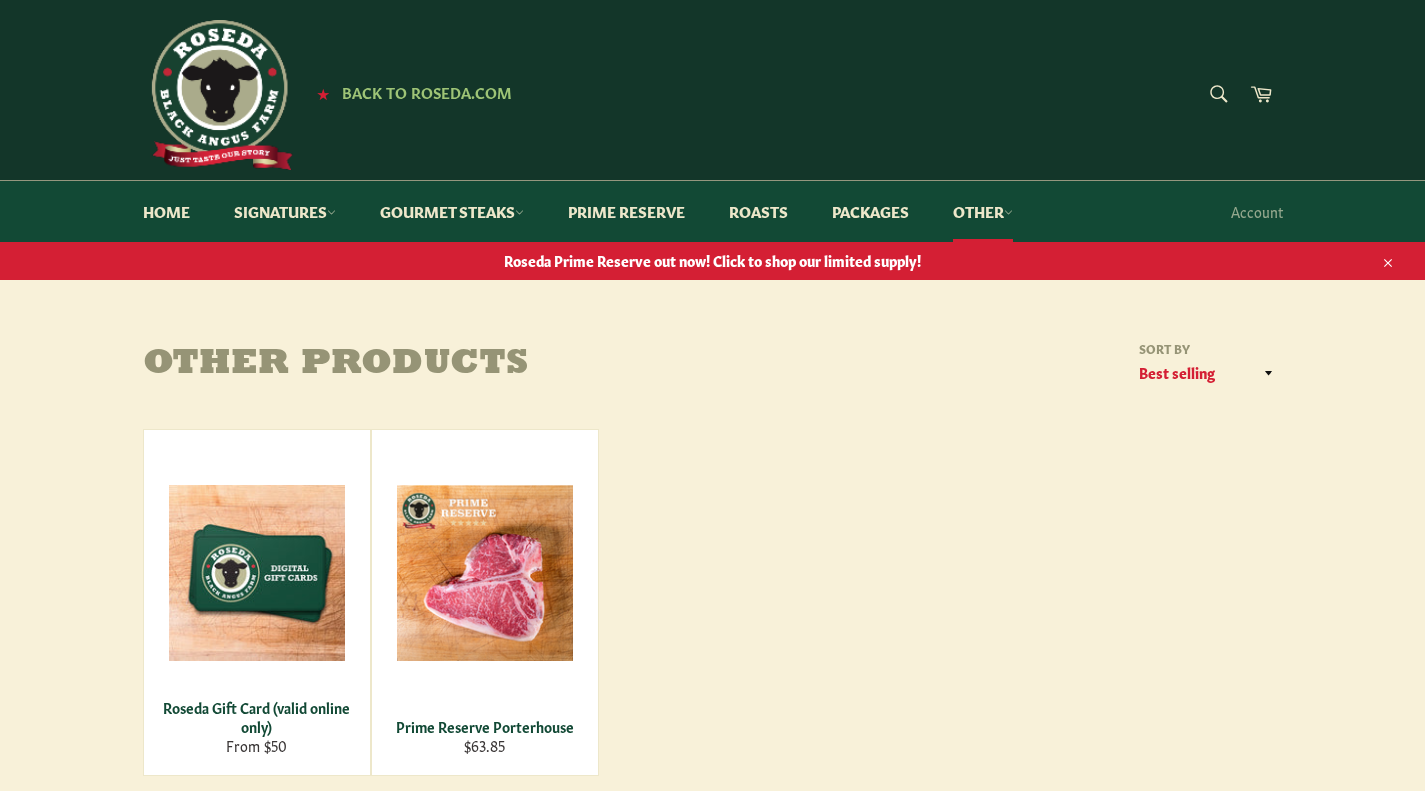 scroll, scrollTop: 0, scrollLeft: 0, axis: both 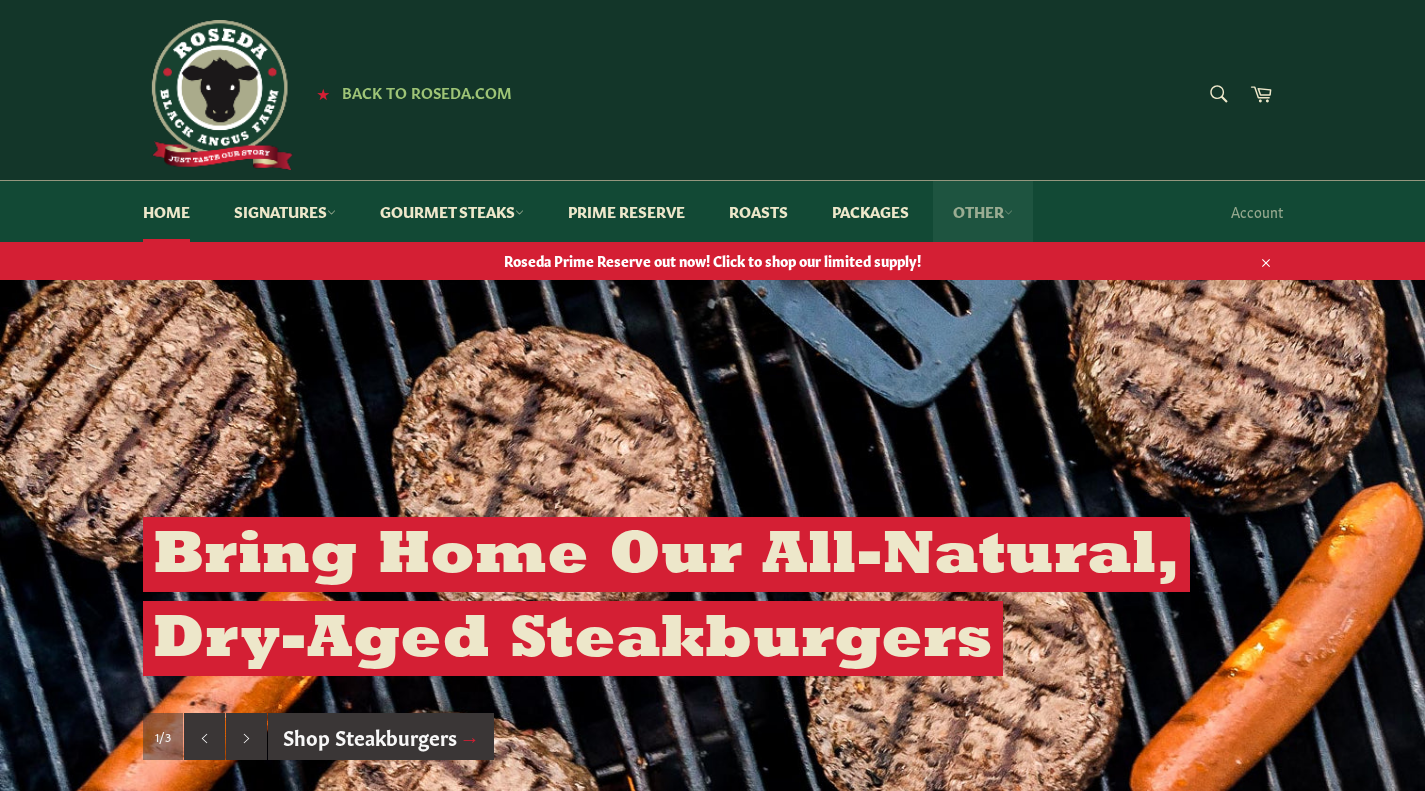 click on "Other" at bounding box center [983, 211] 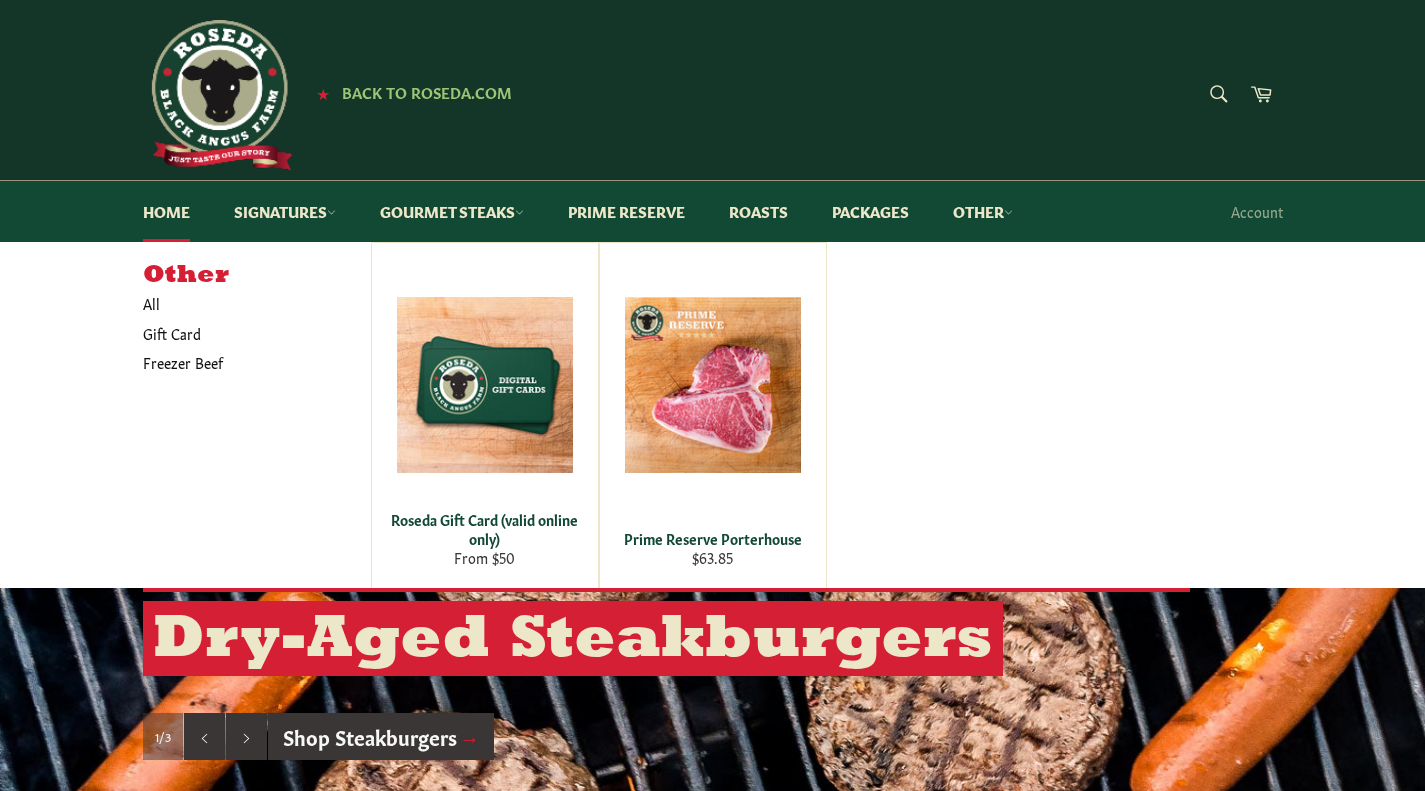 click on "Search
Search
Cart" at bounding box center [1093, 95] 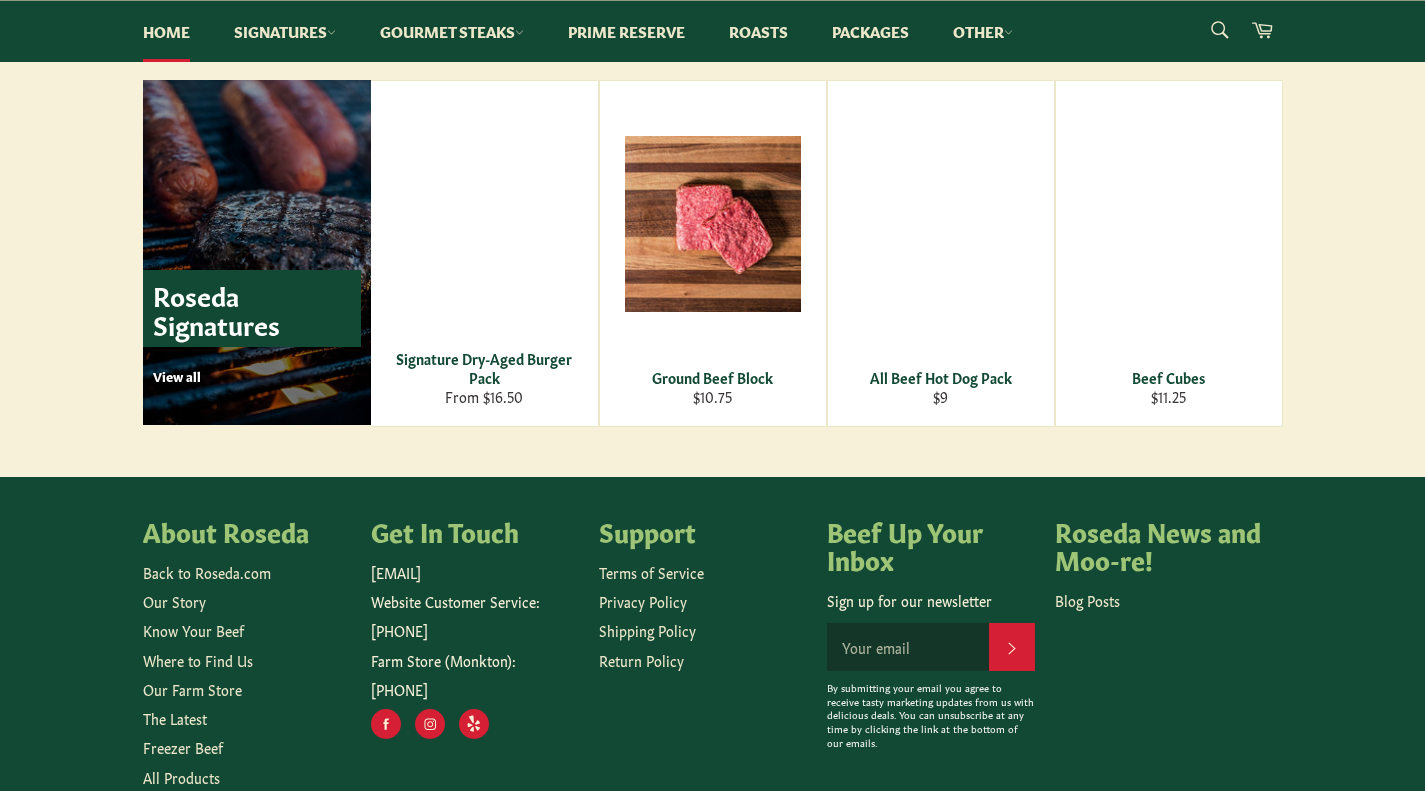 scroll, scrollTop: 2905, scrollLeft: 0, axis: vertical 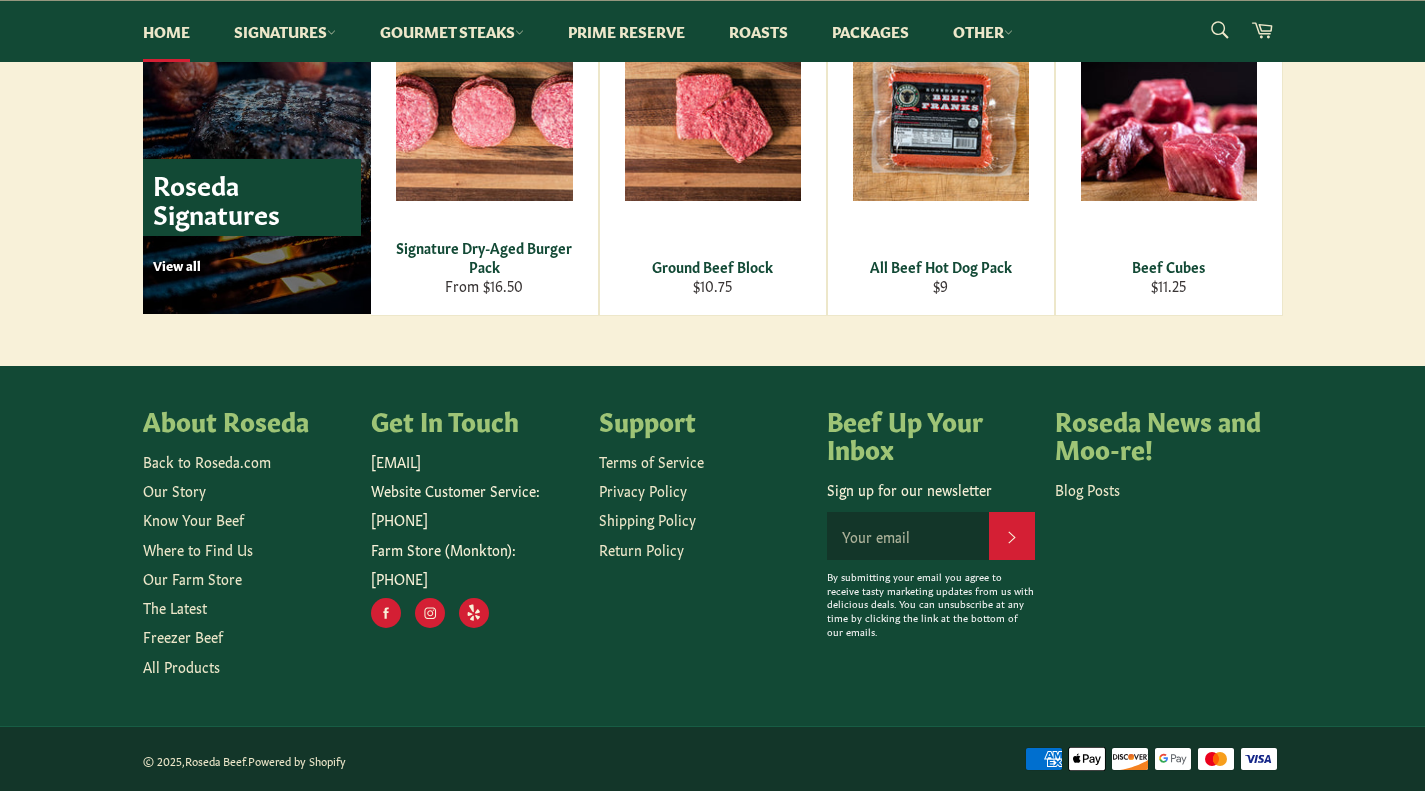 click on "[EMAIL]" at bounding box center (475, 461) 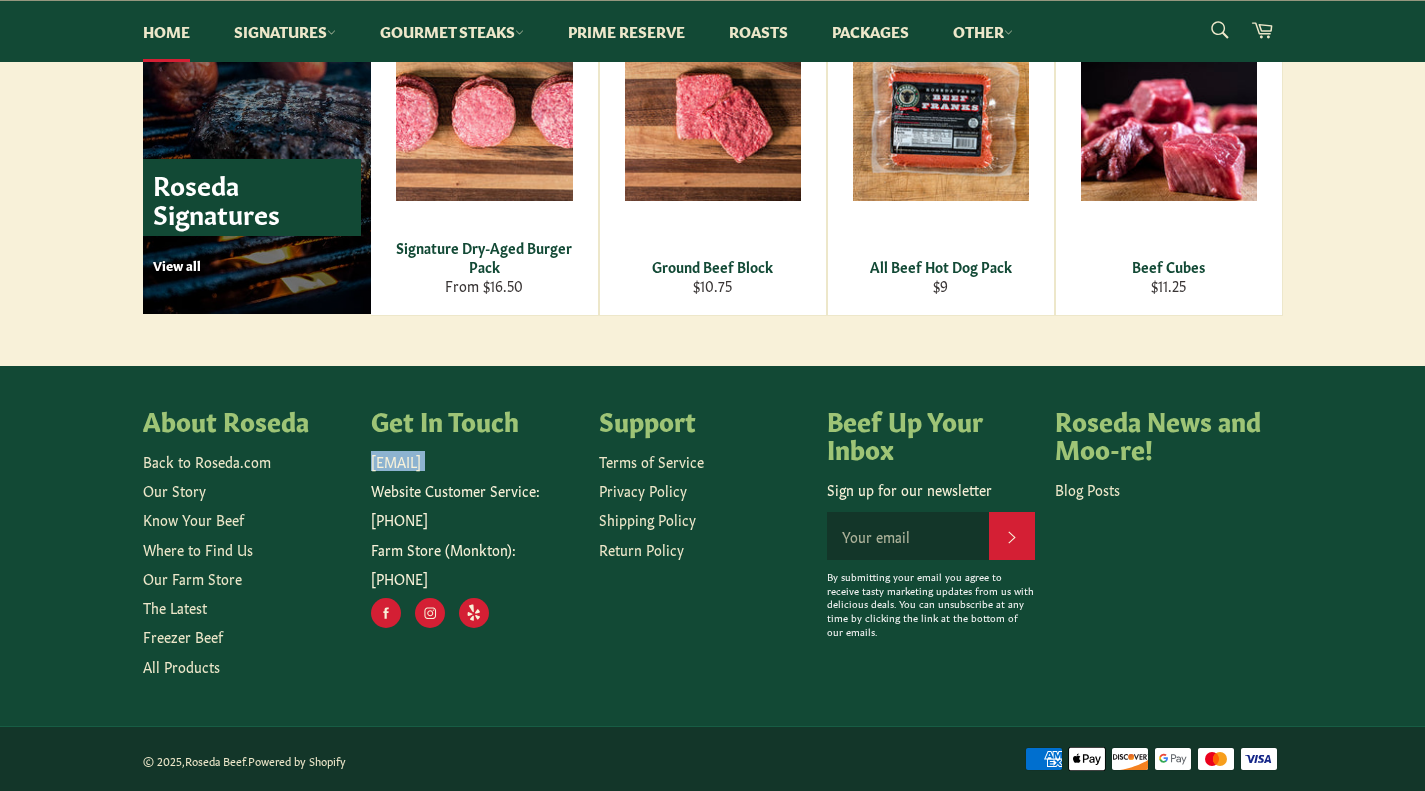 click on "[EMAIL]" at bounding box center [475, 461] 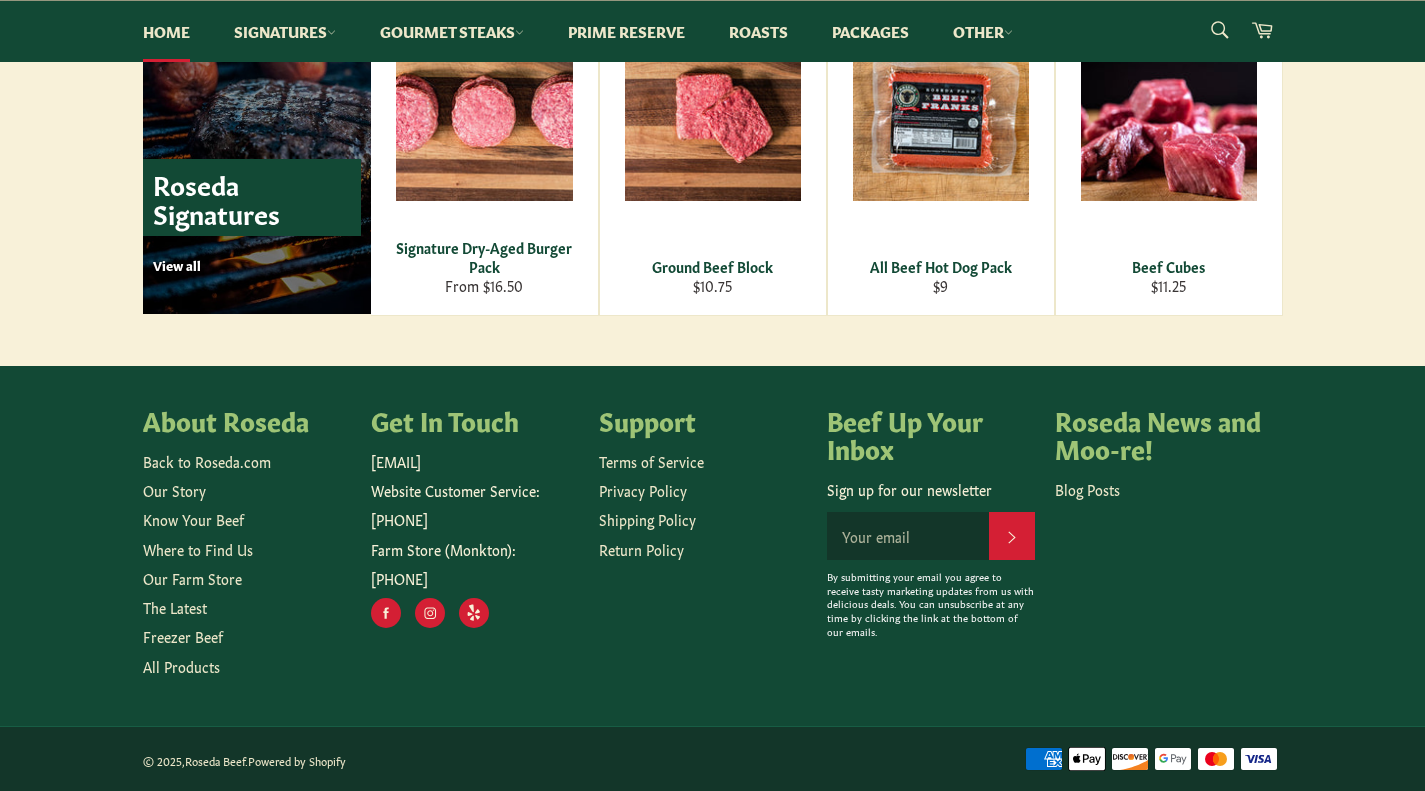 click on "Get In Touch
roseda@roseda.com Website Customer Service: (410) 800-8035      Farm Store (Monkton): (410) 472-2697
Facebook" at bounding box center [475, 542] 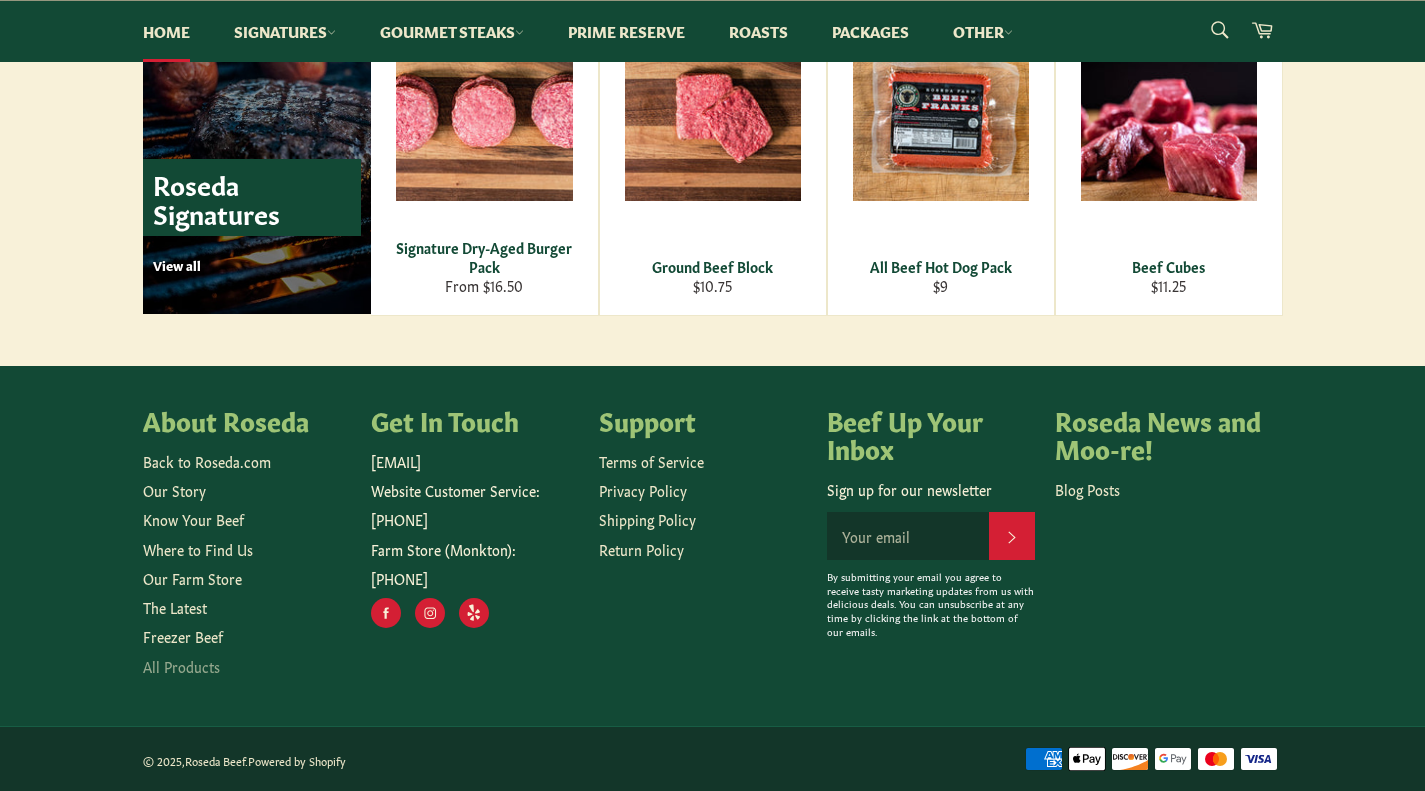 click on "All Products" at bounding box center (181, 666) 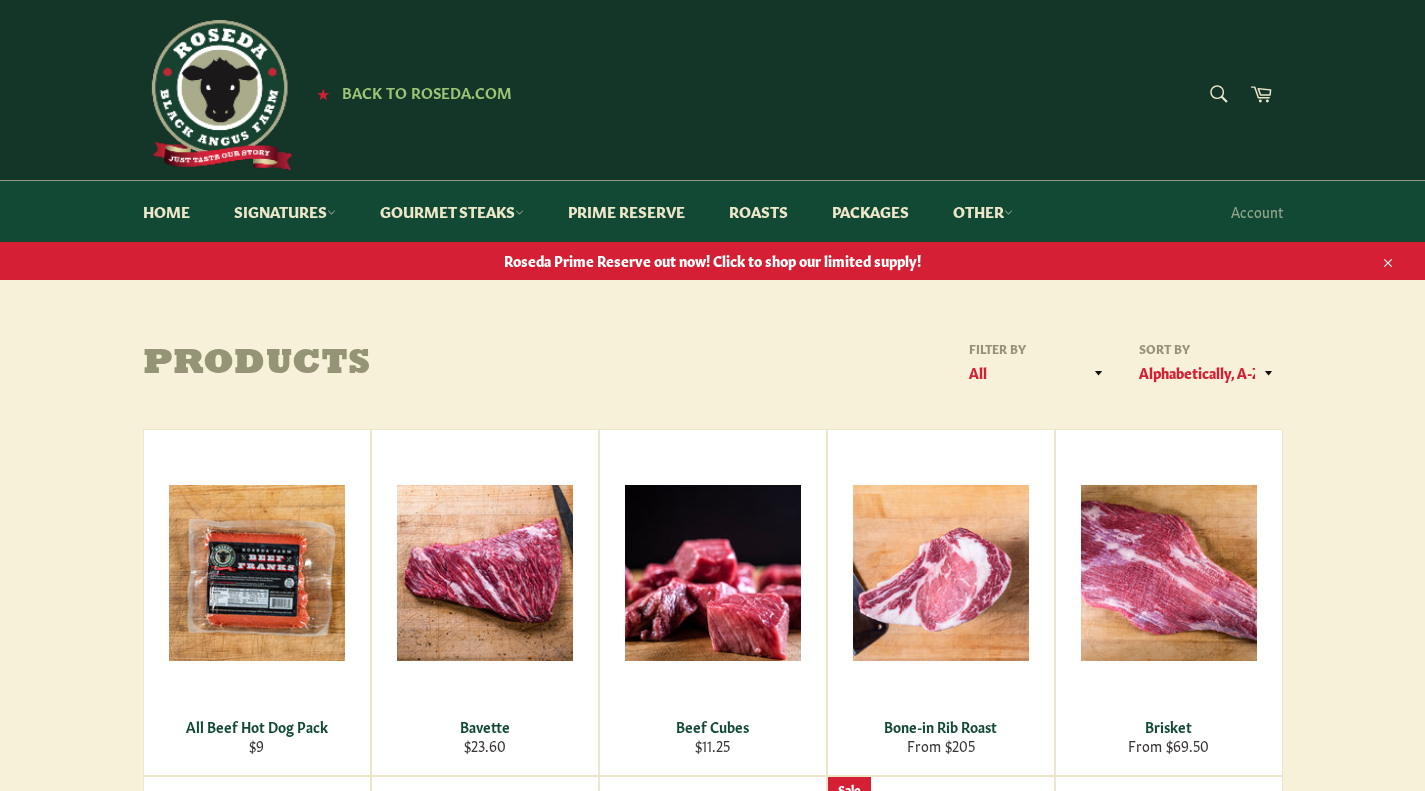 scroll, scrollTop: 0, scrollLeft: 0, axis: both 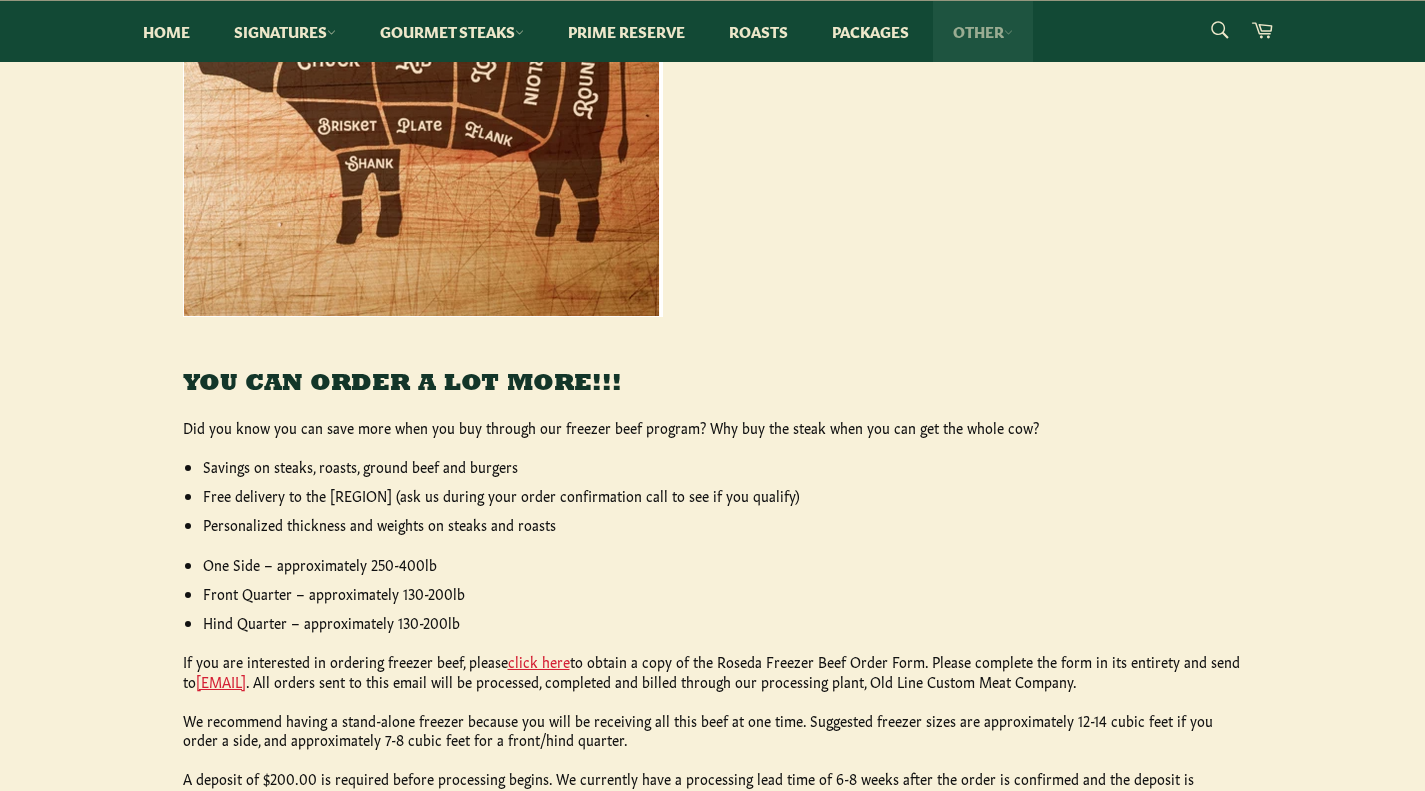 click on "Other" at bounding box center [983, 31] 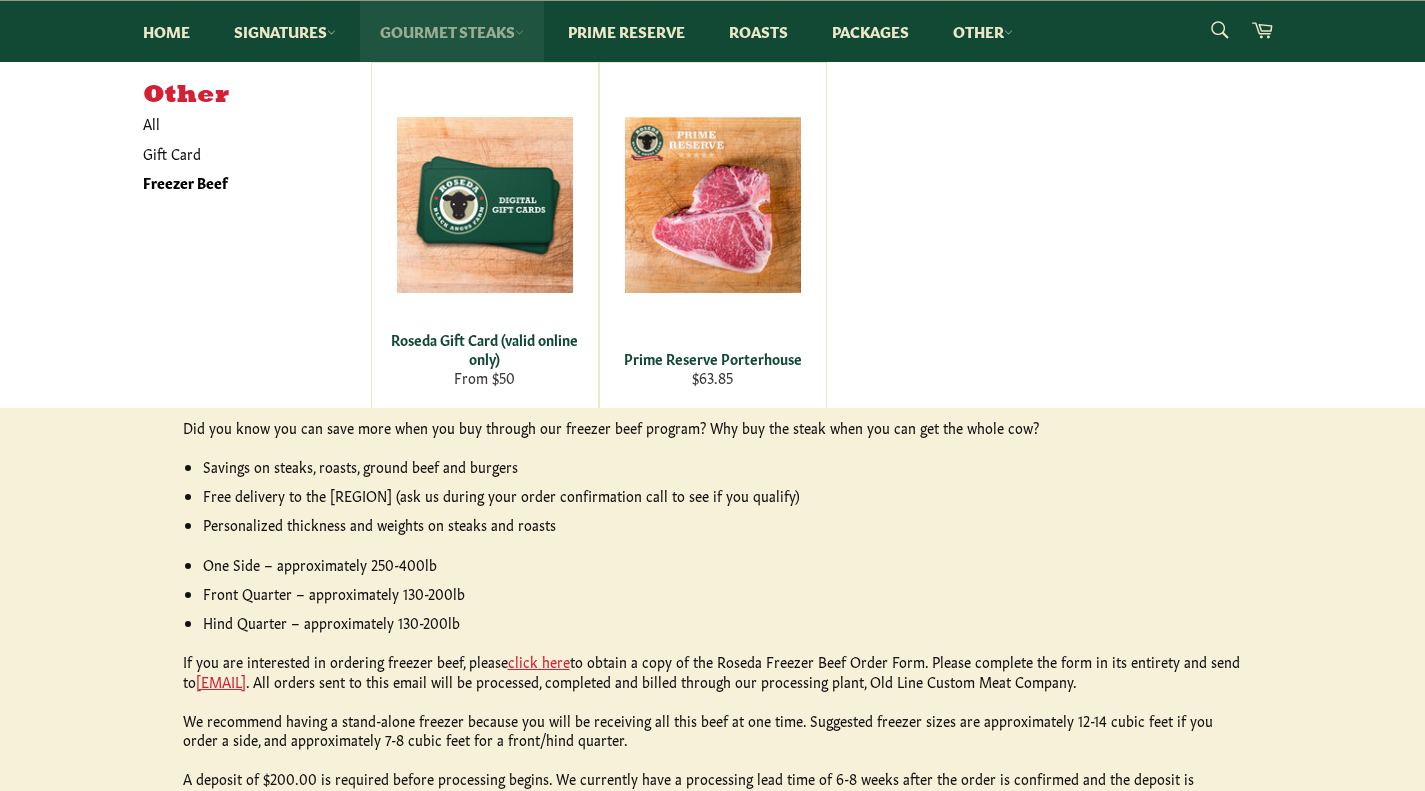click on "Gourmet Steaks" at bounding box center [452, 31] 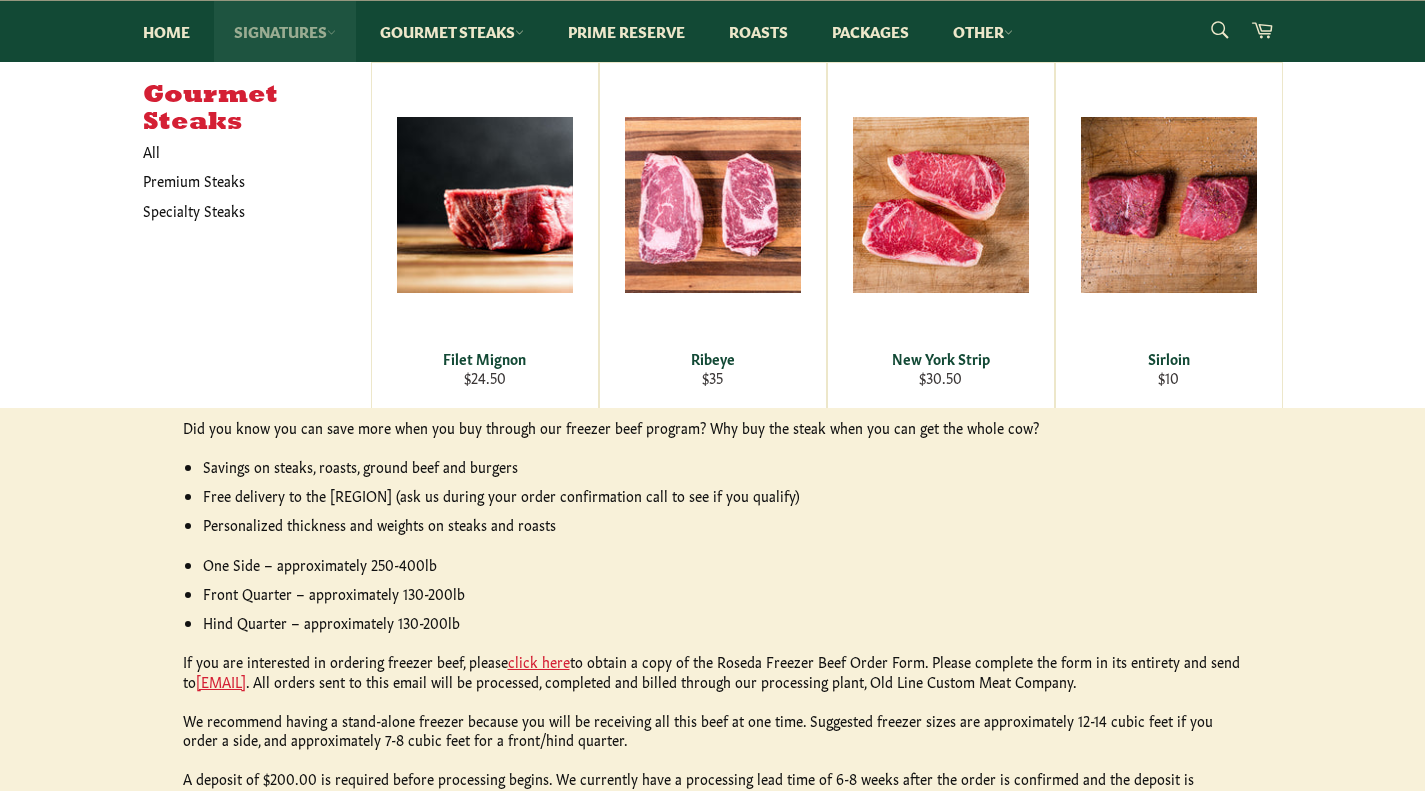 click on "Signatures" at bounding box center (285, 31) 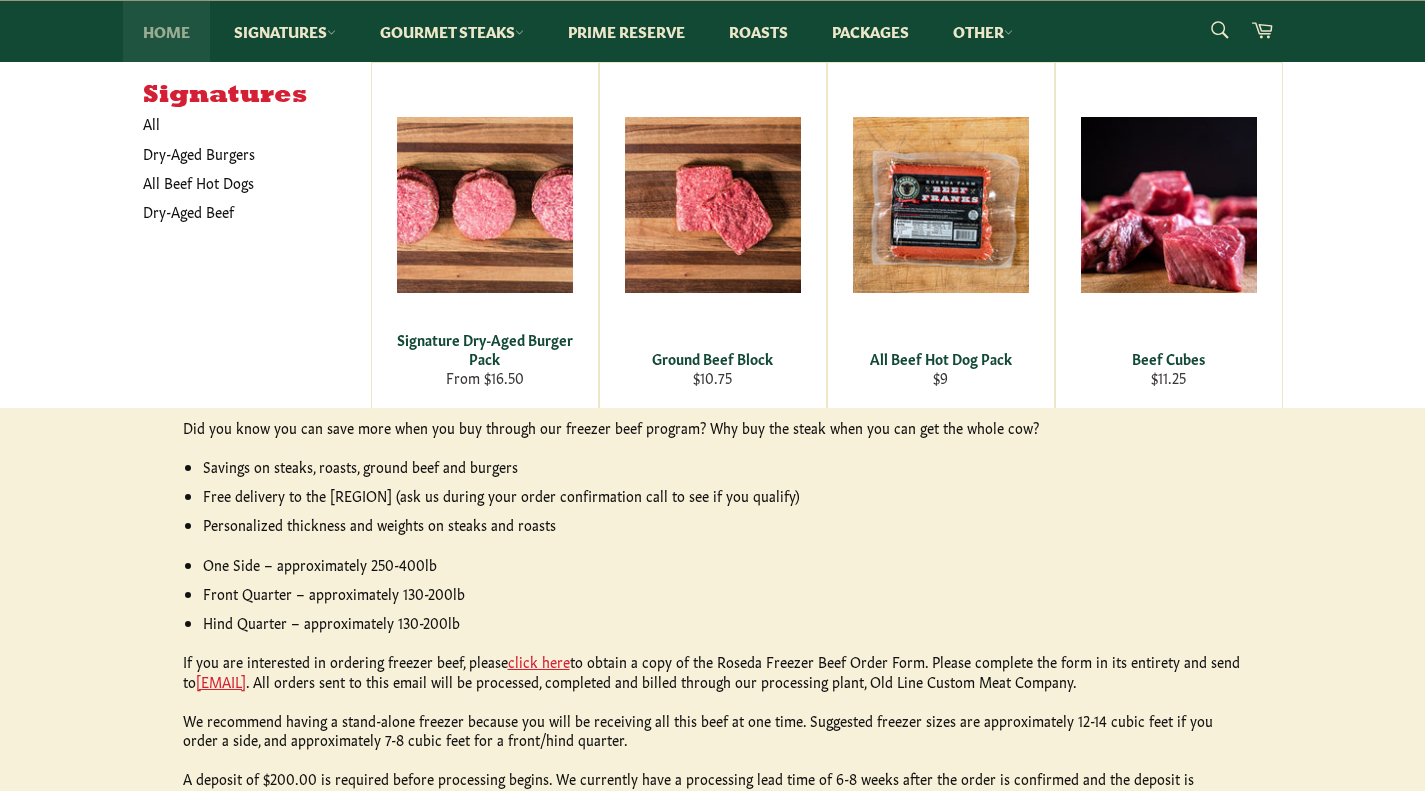 click on "Home" at bounding box center (166, 31) 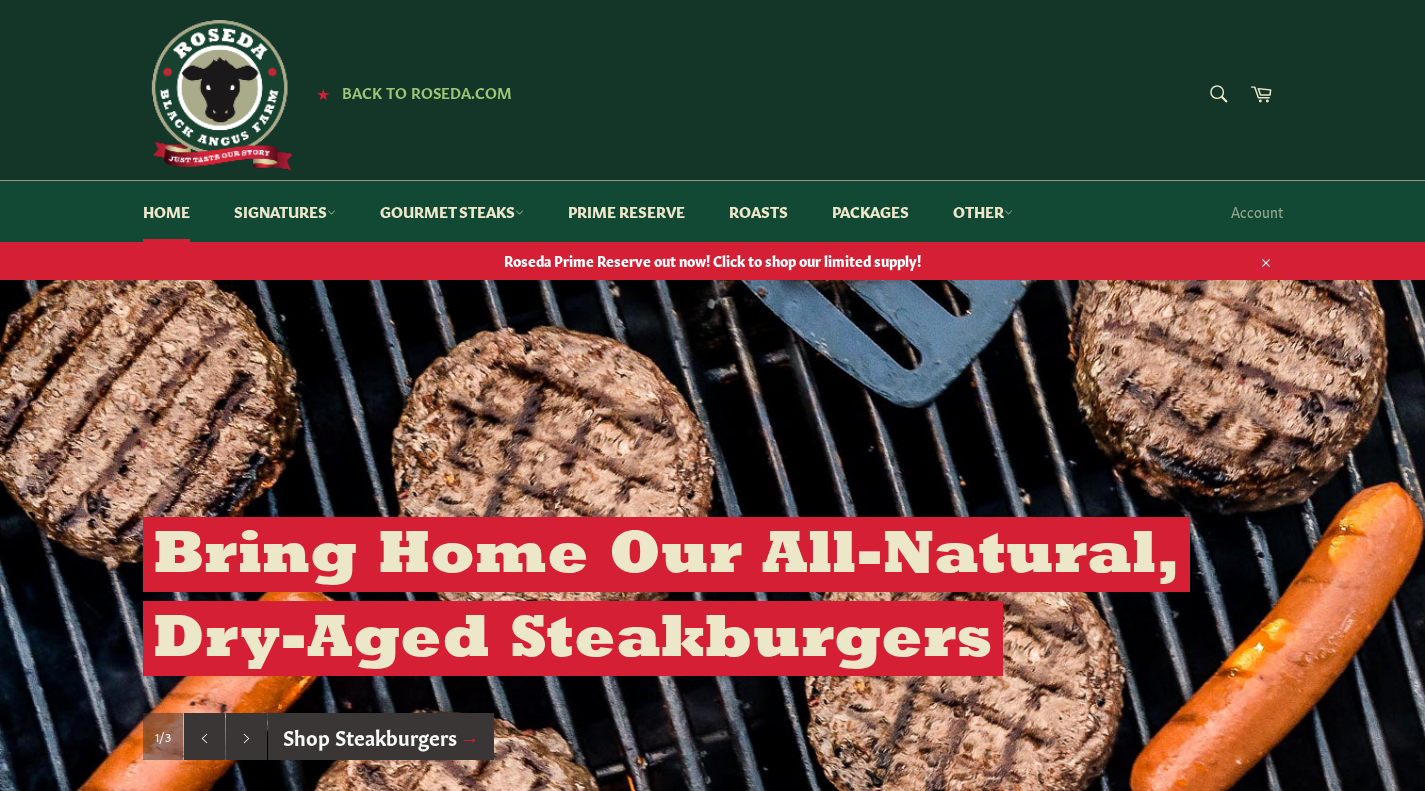 scroll, scrollTop: 0, scrollLeft: 0, axis: both 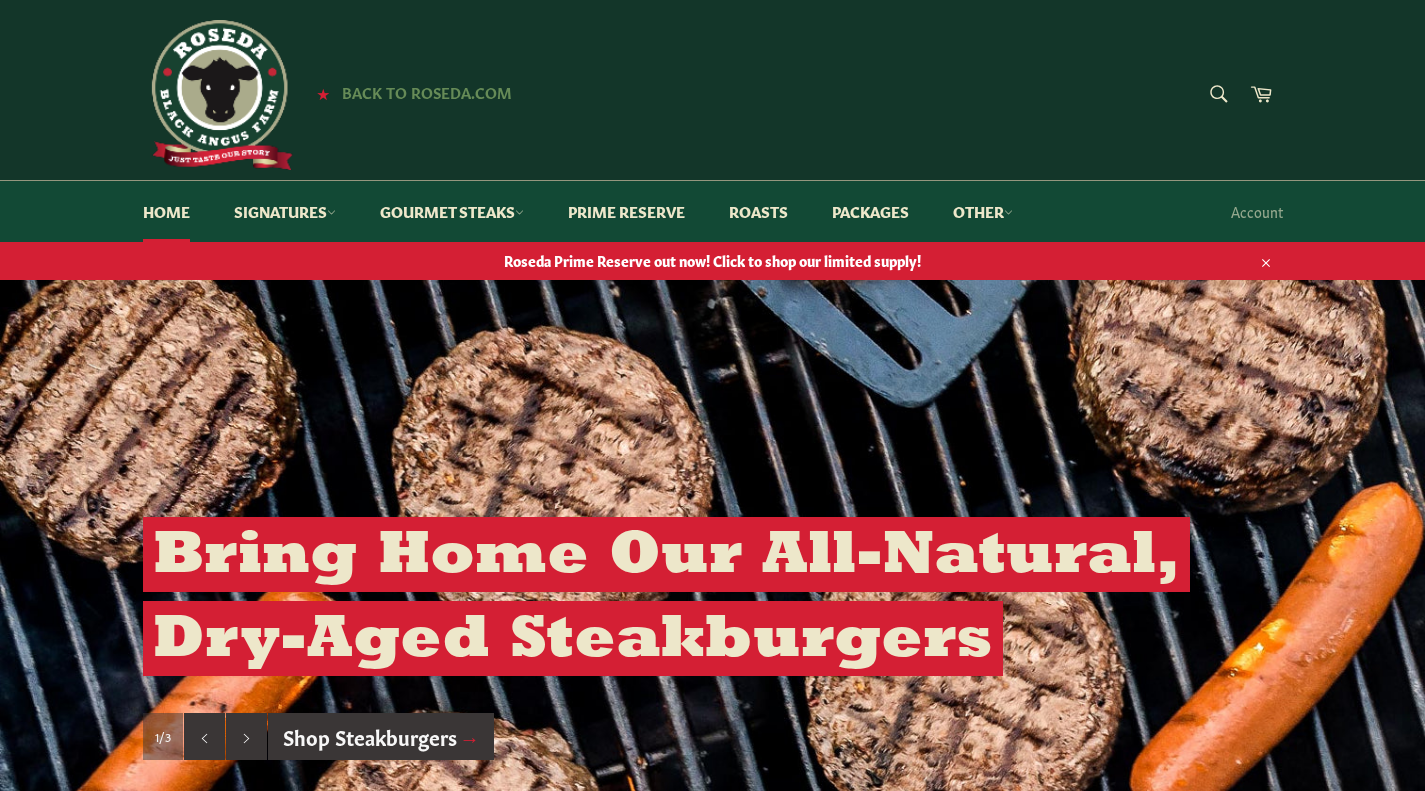 click on "Back to Roseda.com" at bounding box center (427, 91) 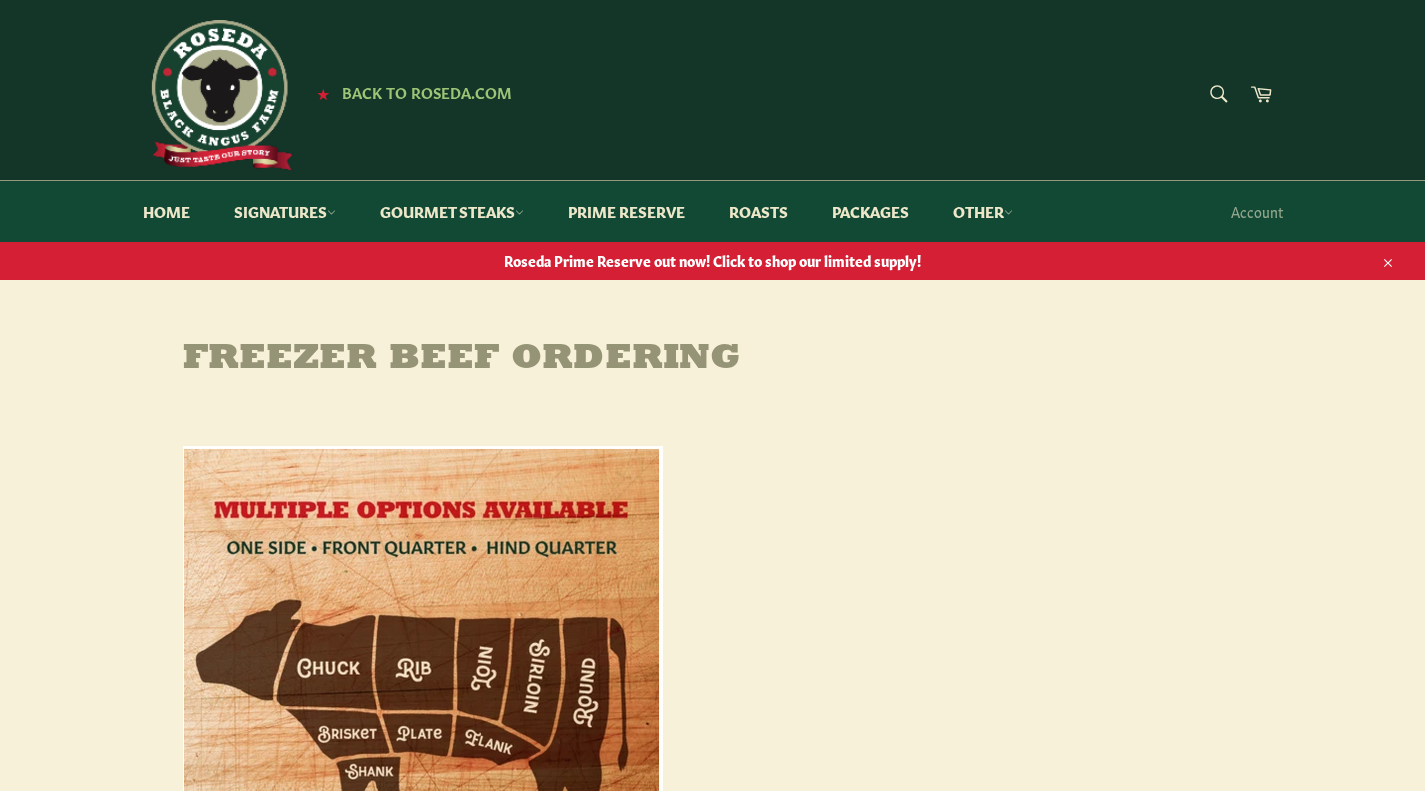 scroll, scrollTop: 0, scrollLeft: 0, axis: both 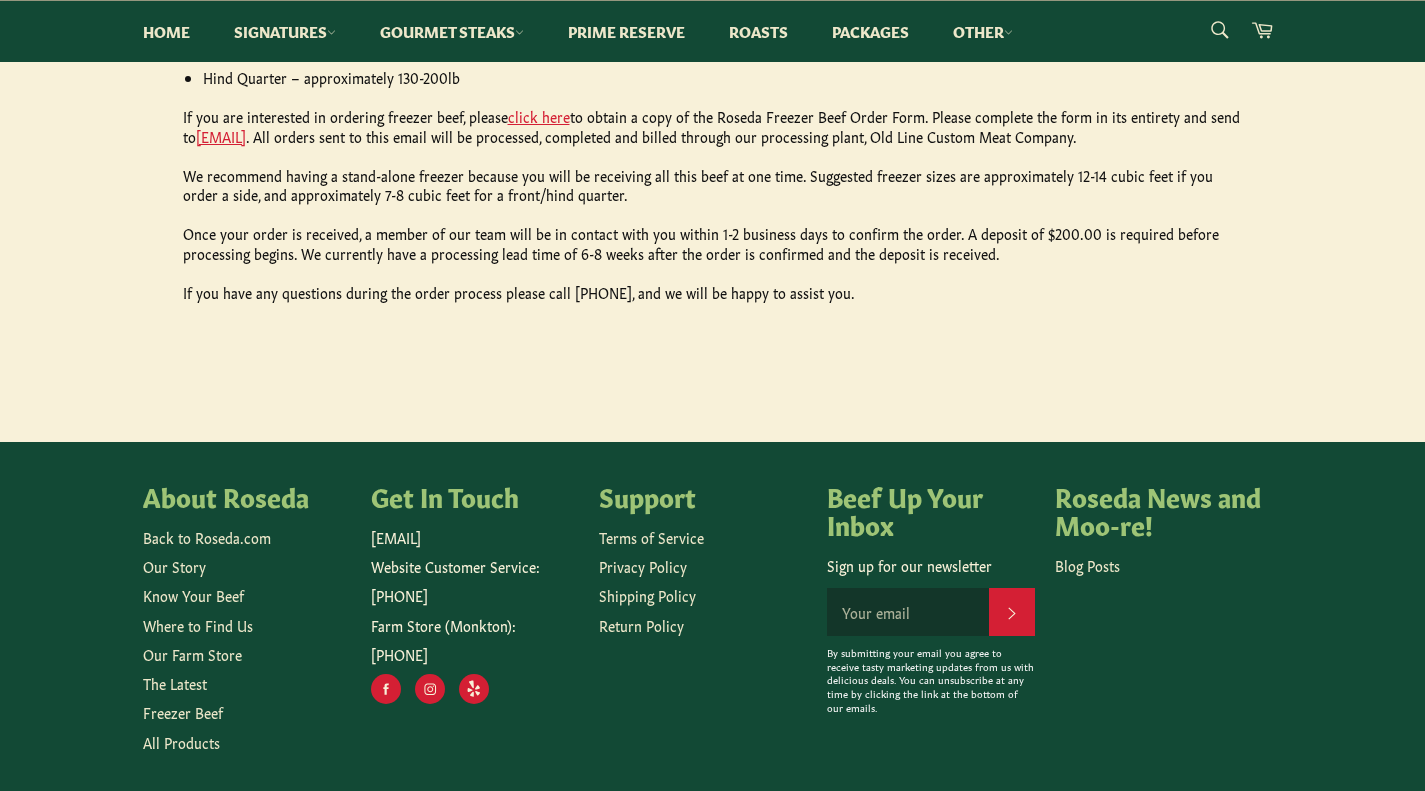 drag, startPoint x: 497, startPoint y: 540, endPoint x: 371, endPoint y: 541, distance: 126.00397 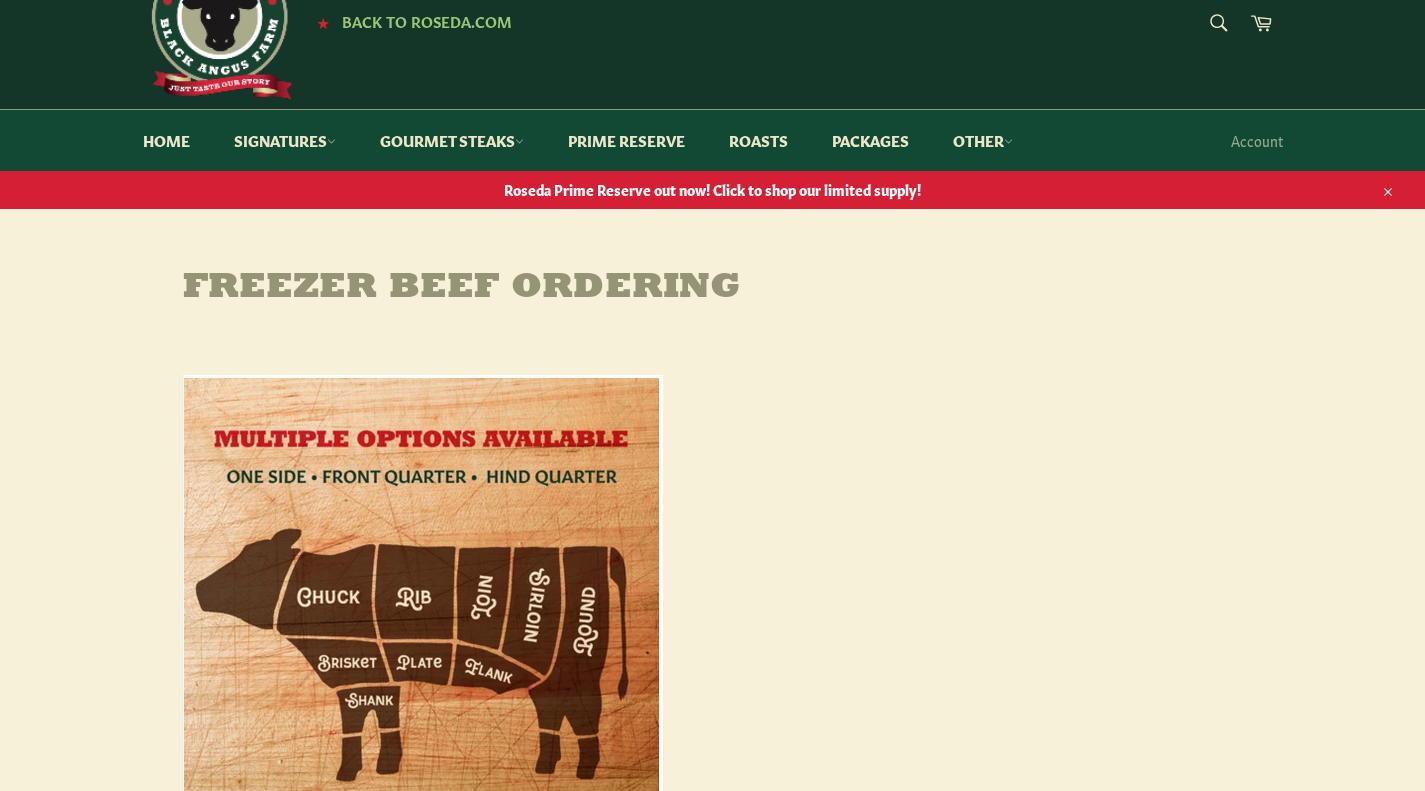 scroll, scrollTop: 70, scrollLeft: 0, axis: vertical 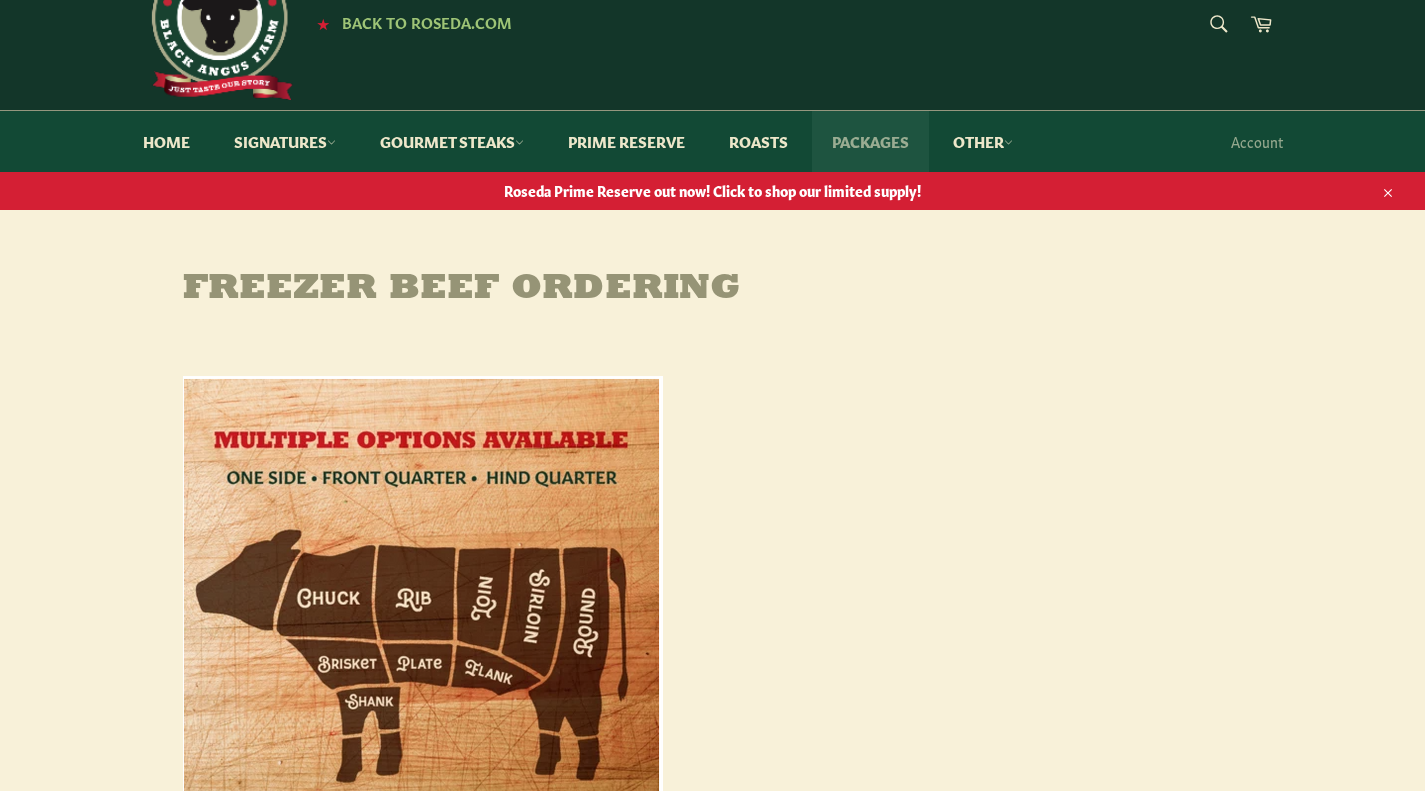 click on "Packages" at bounding box center [870, 141] 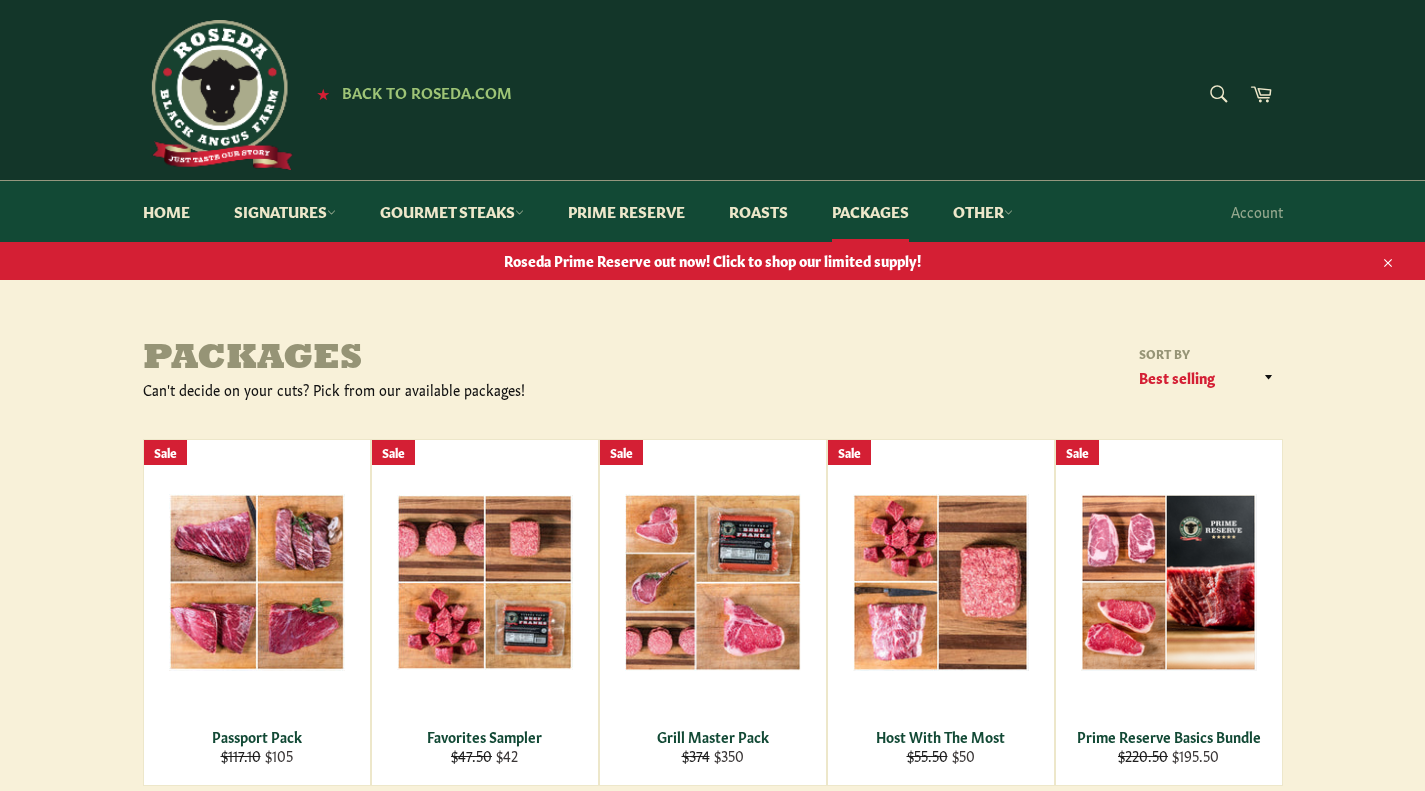 scroll, scrollTop: 0, scrollLeft: 0, axis: both 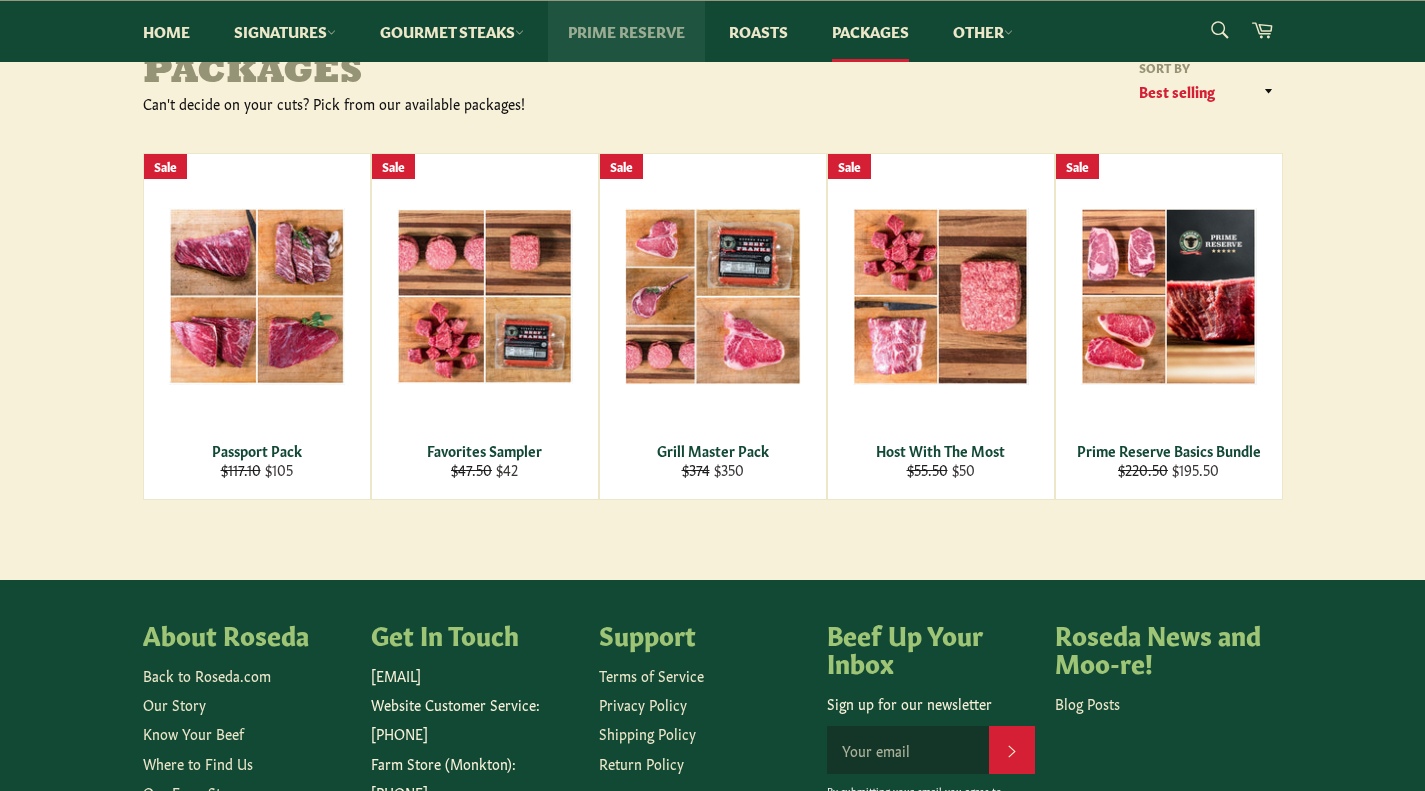 click on "Prime Reserve" at bounding box center [626, 31] 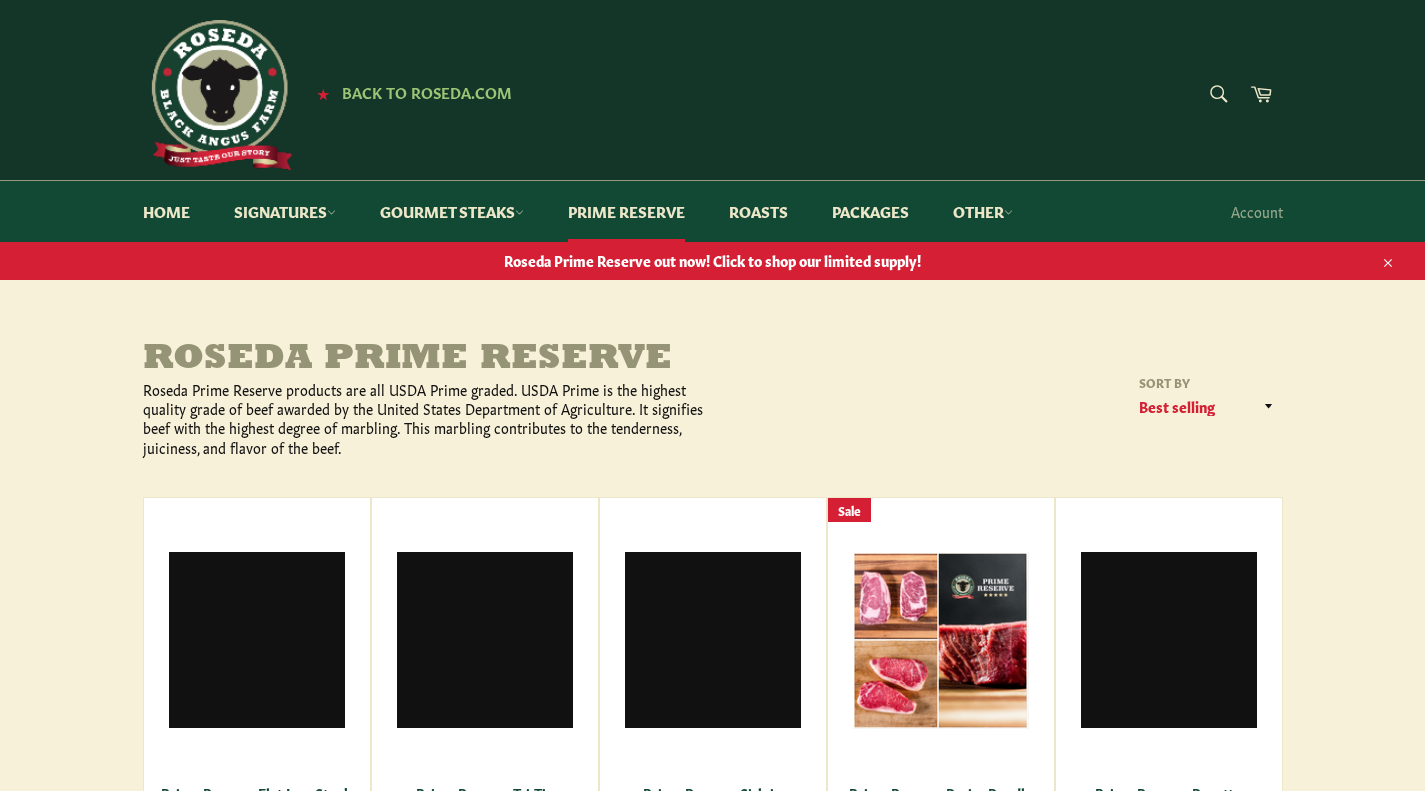 scroll, scrollTop: 0, scrollLeft: 0, axis: both 